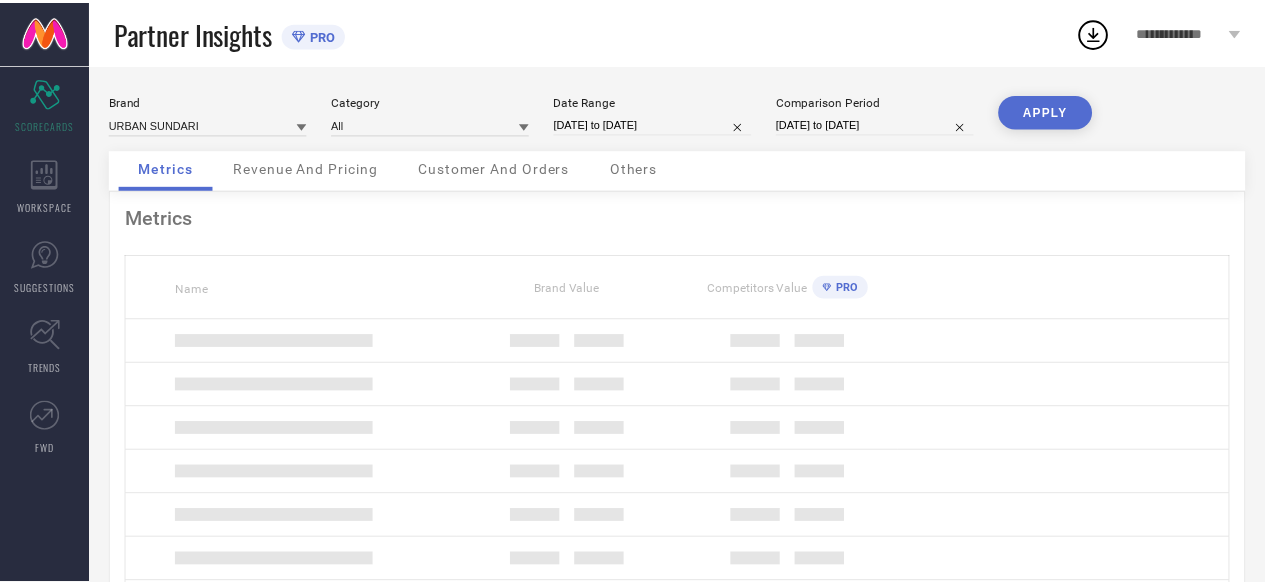 scroll, scrollTop: 0, scrollLeft: 0, axis: both 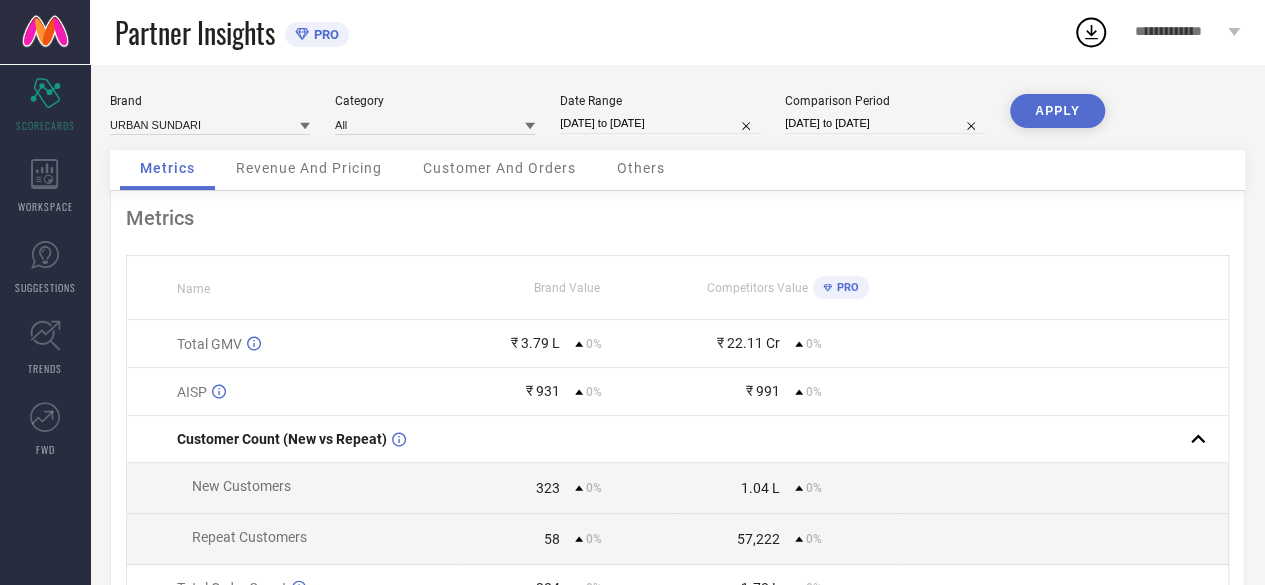 select on "5" 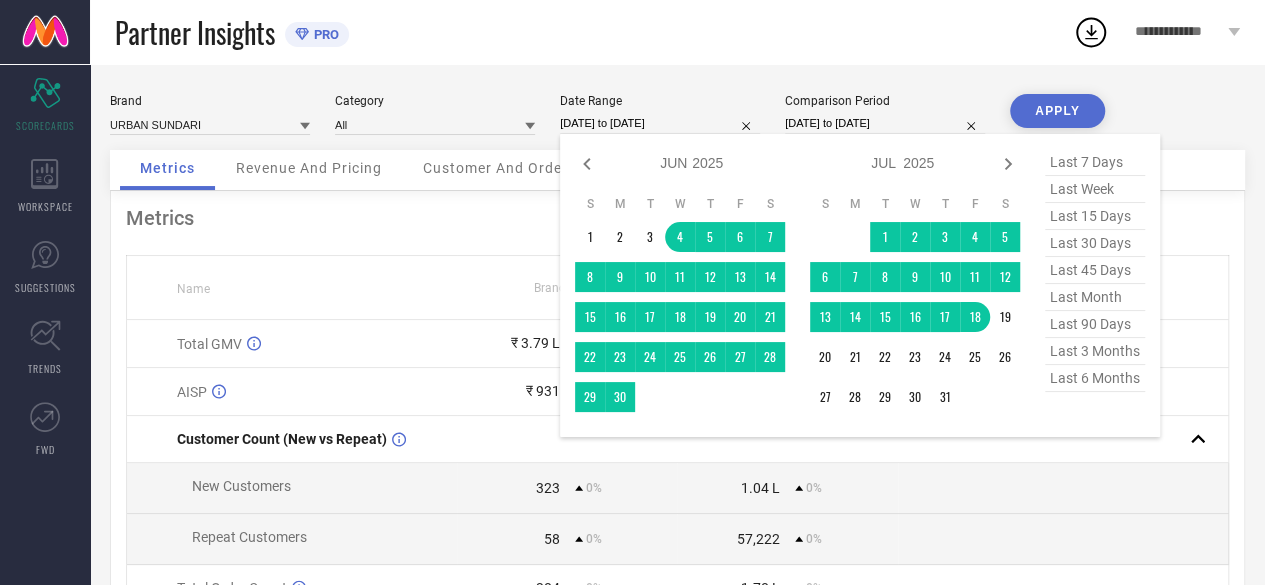 click on "[DATE] to [DATE]" at bounding box center (660, 123) 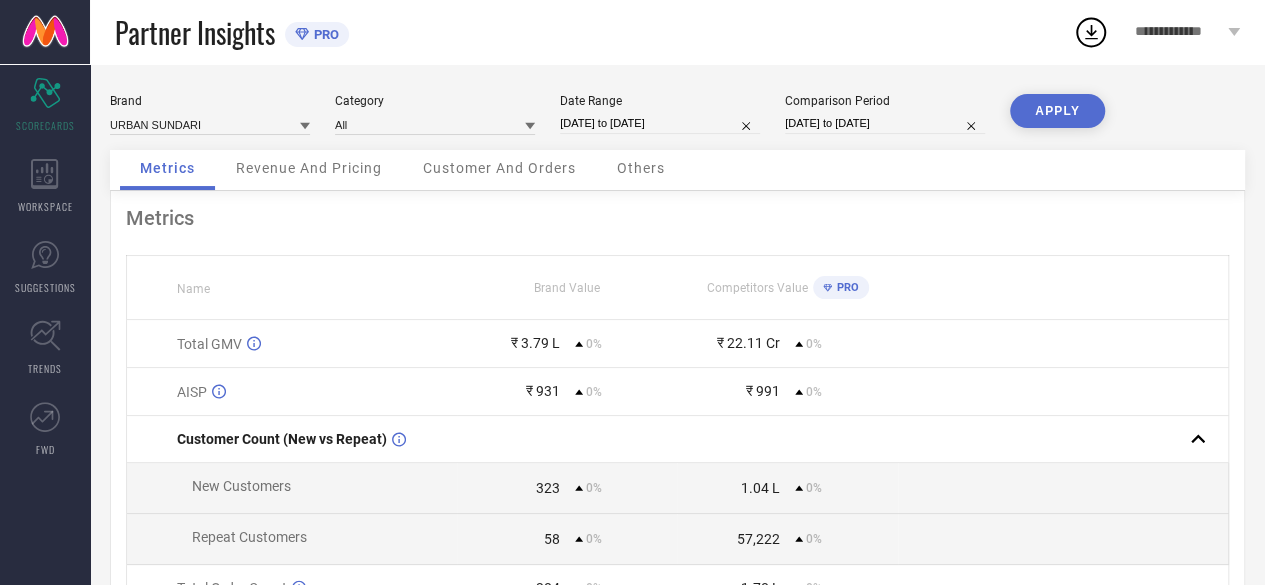 select on "5" 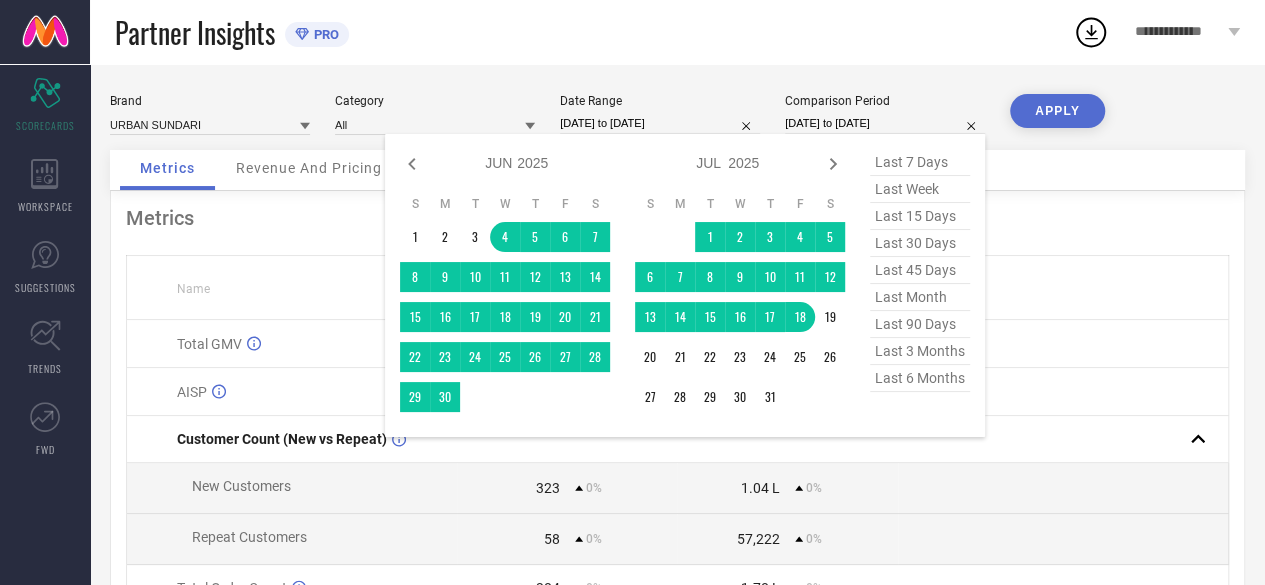 click on "[DATE] to [DATE]" at bounding box center (885, 123) 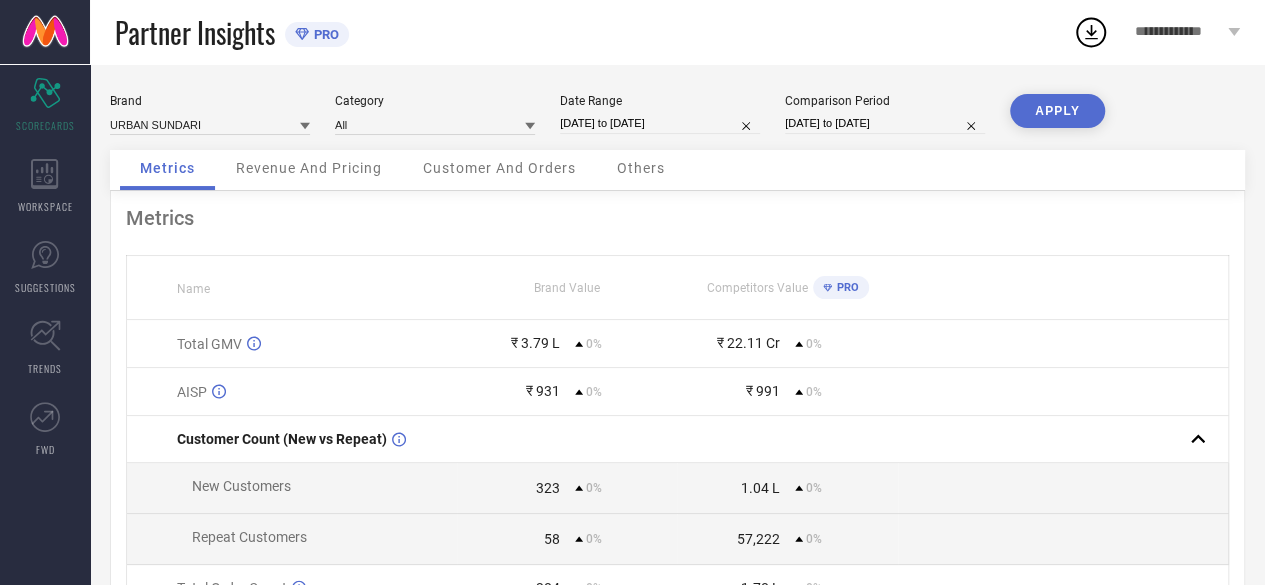 click on "APPLY" at bounding box center (1057, 111) 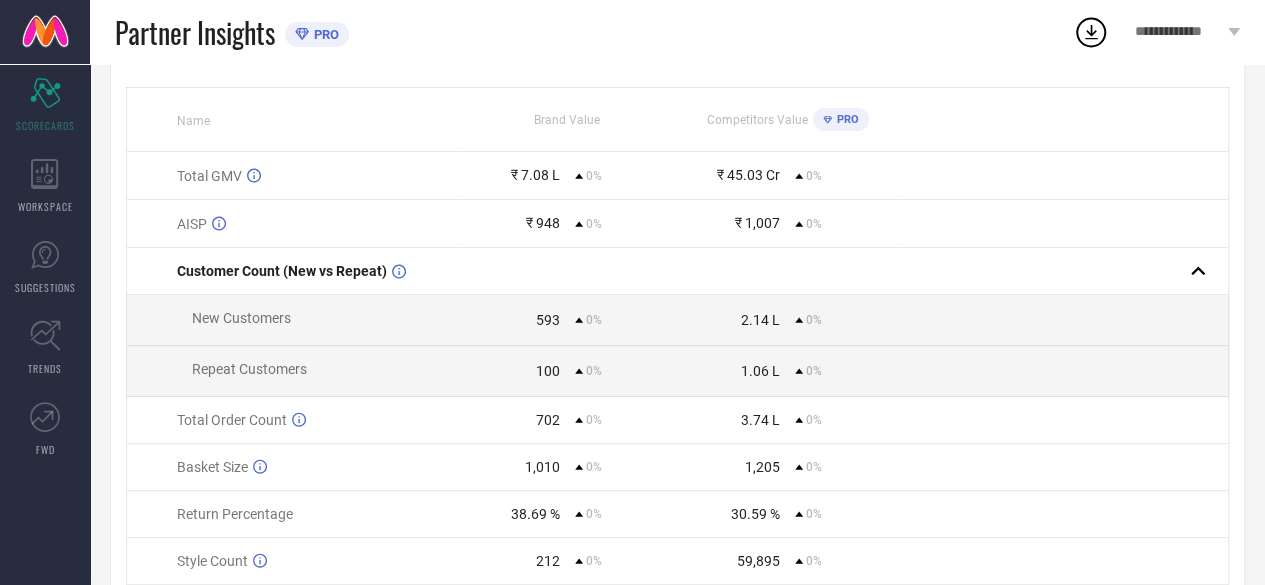scroll, scrollTop: 0, scrollLeft: 0, axis: both 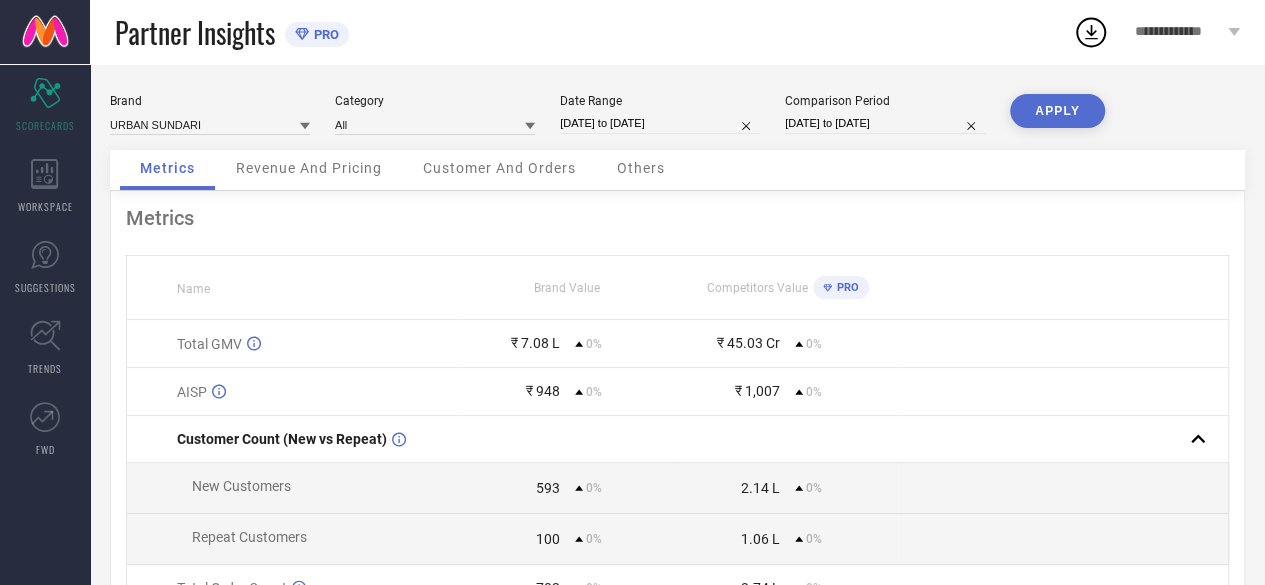 select on "4" 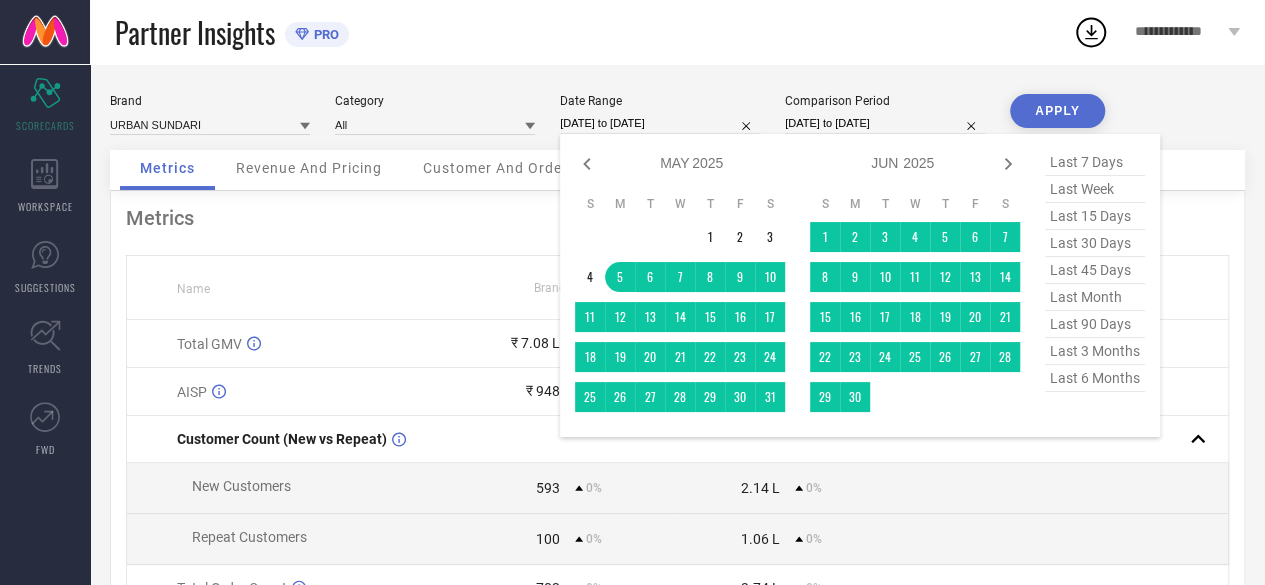 click on "[DATE] to [DATE]" at bounding box center [660, 123] 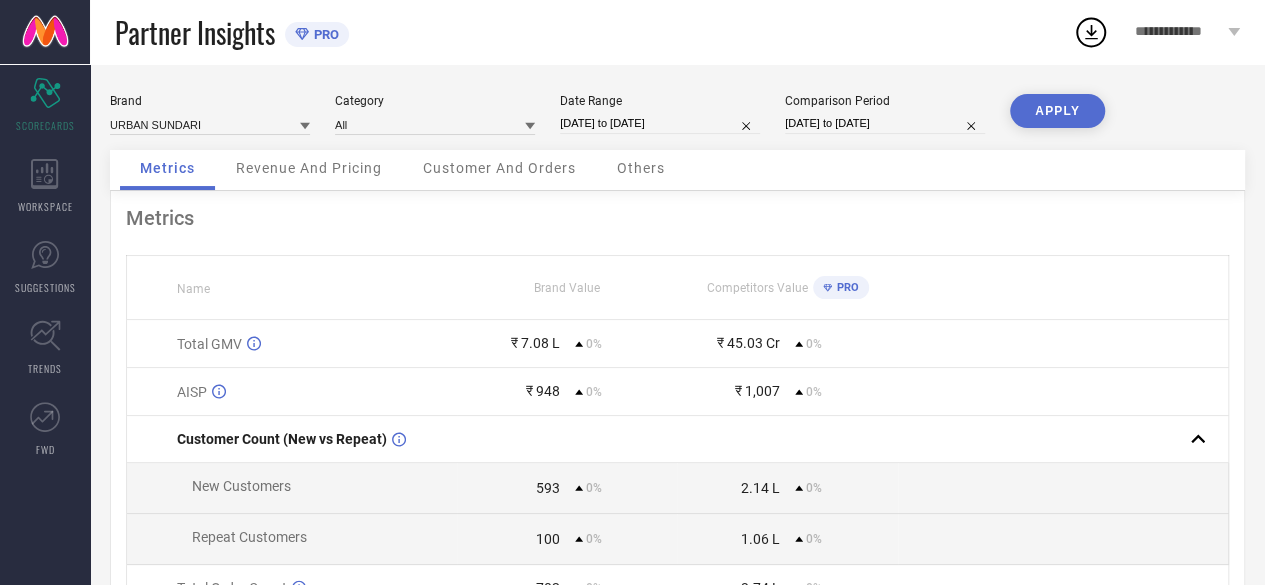 click on "[DATE] to [DATE]" at bounding box center [885, 123] 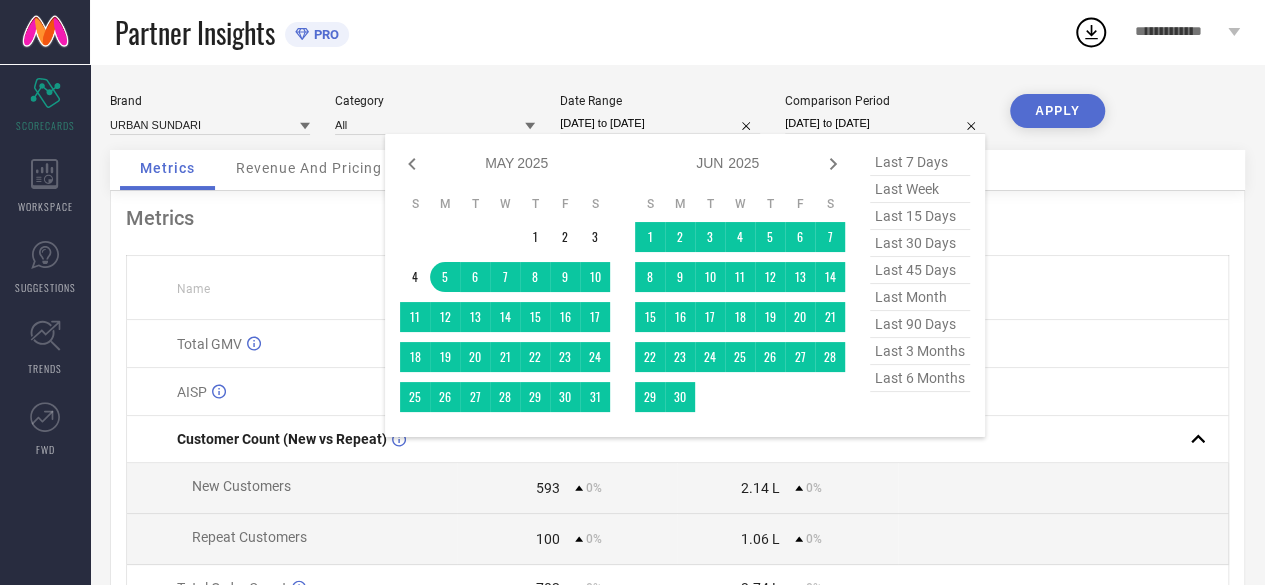 click on "last 90 days" at bounding box center (920, 324) 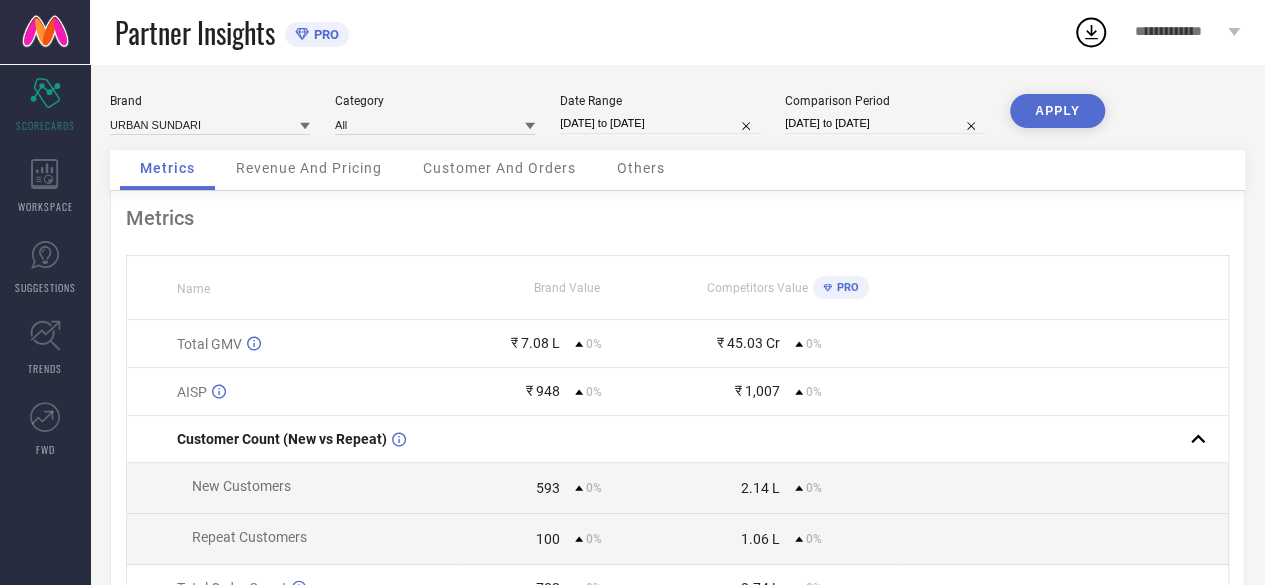 click on "APPLY" at bounding box center (1057, 111) 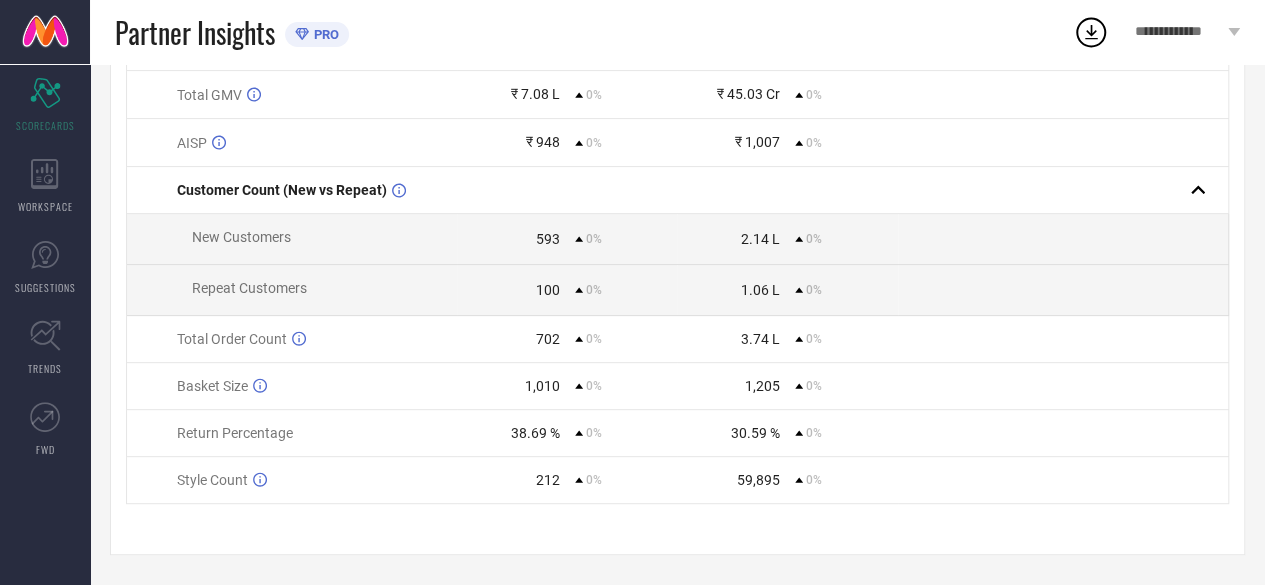 scroll, scrollTop: 0, scrollLeft: 0, axis: both 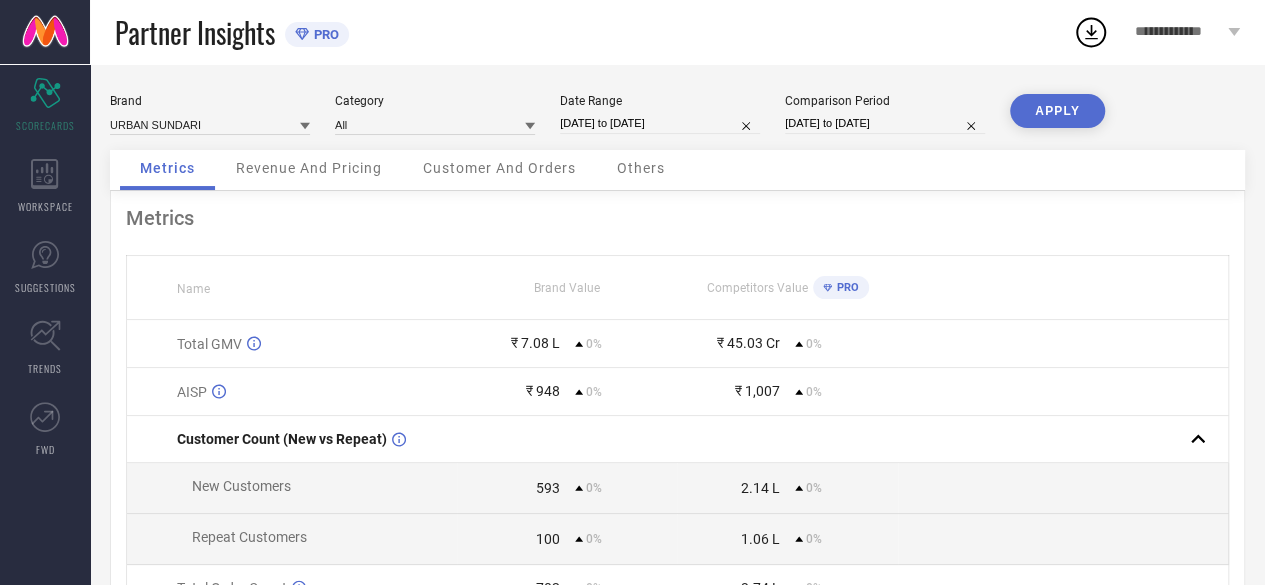 select on "4" 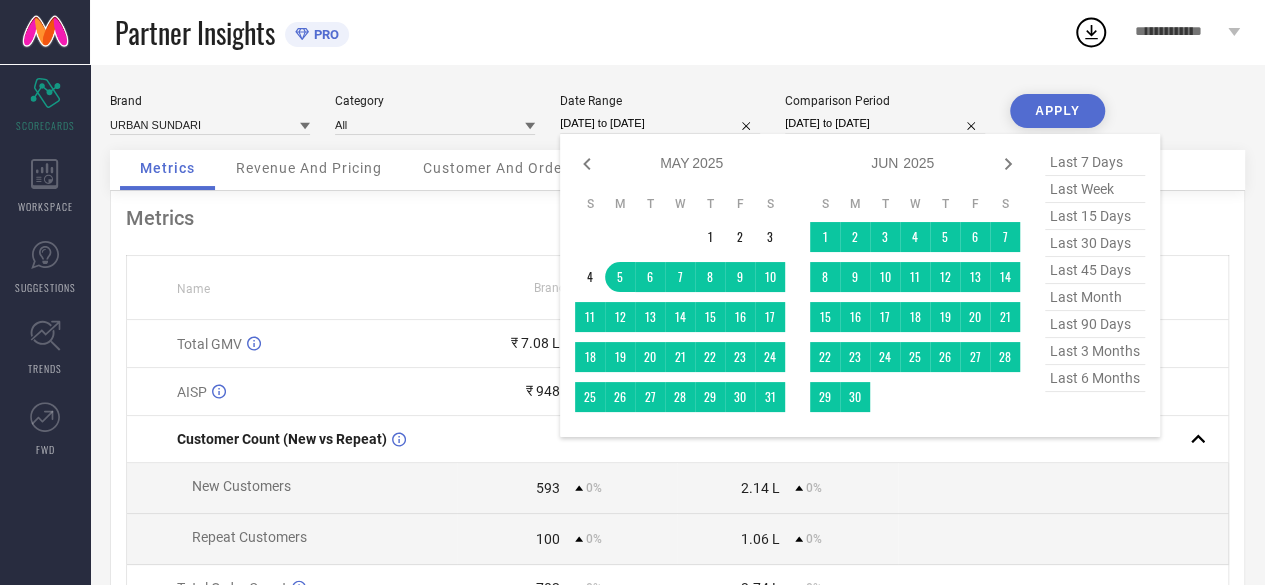 click on "[DATE] to [DATE]" at bounding box center (660, 123) 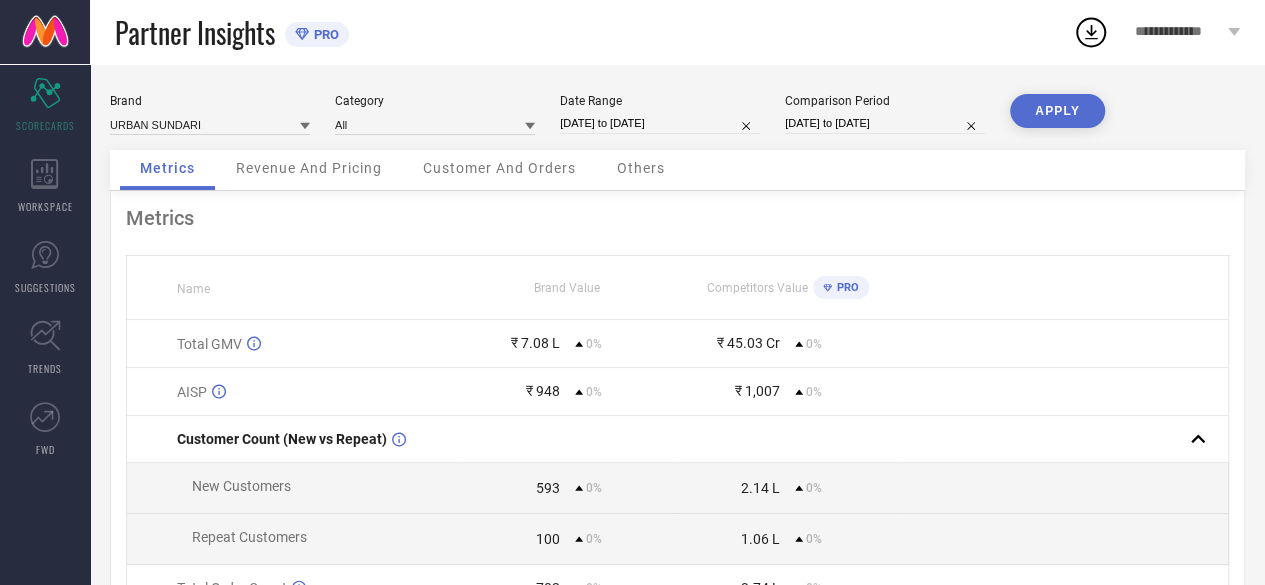select on "4" 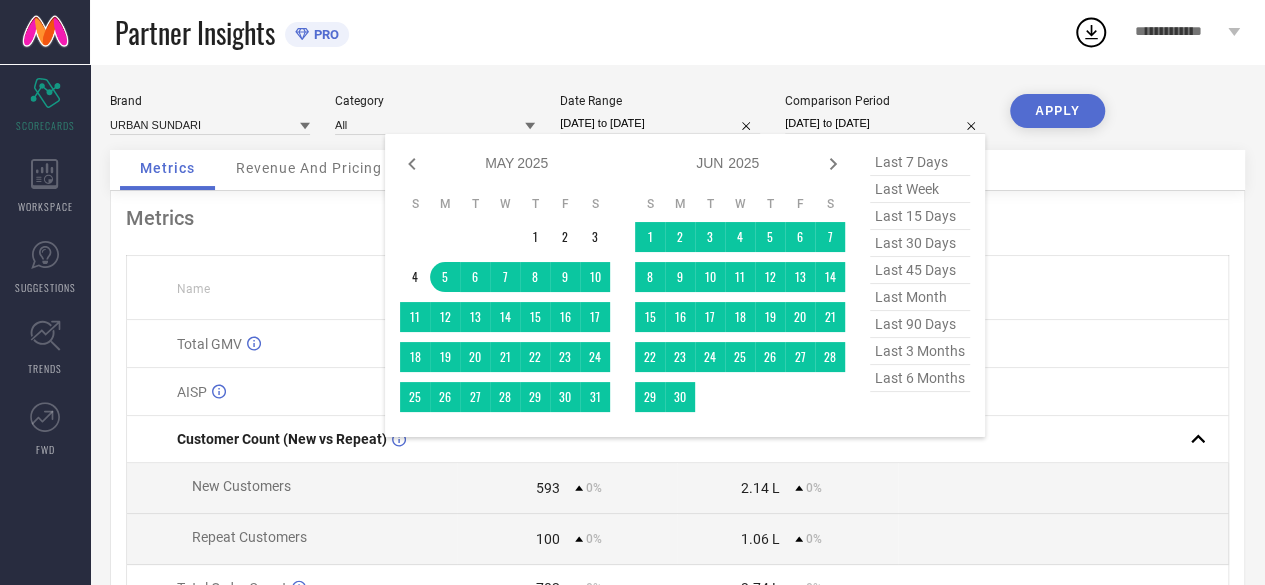 click on "[DATE] to [DATE]" at bounding box center (885, 123) 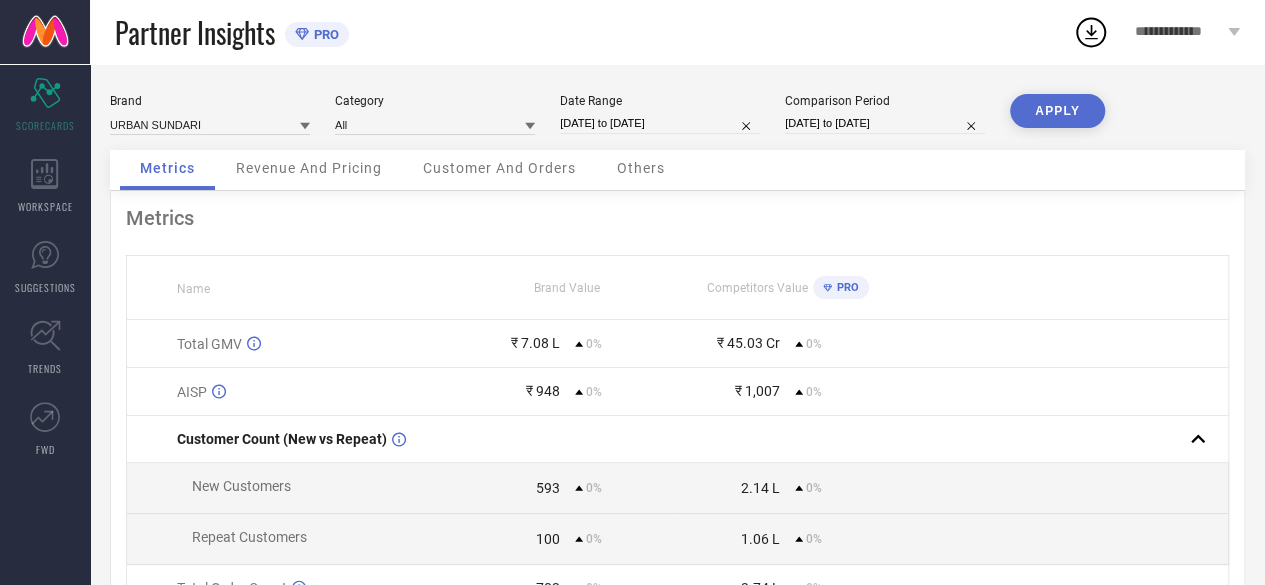click on "APPLY" at bounding box center (1057, 111) 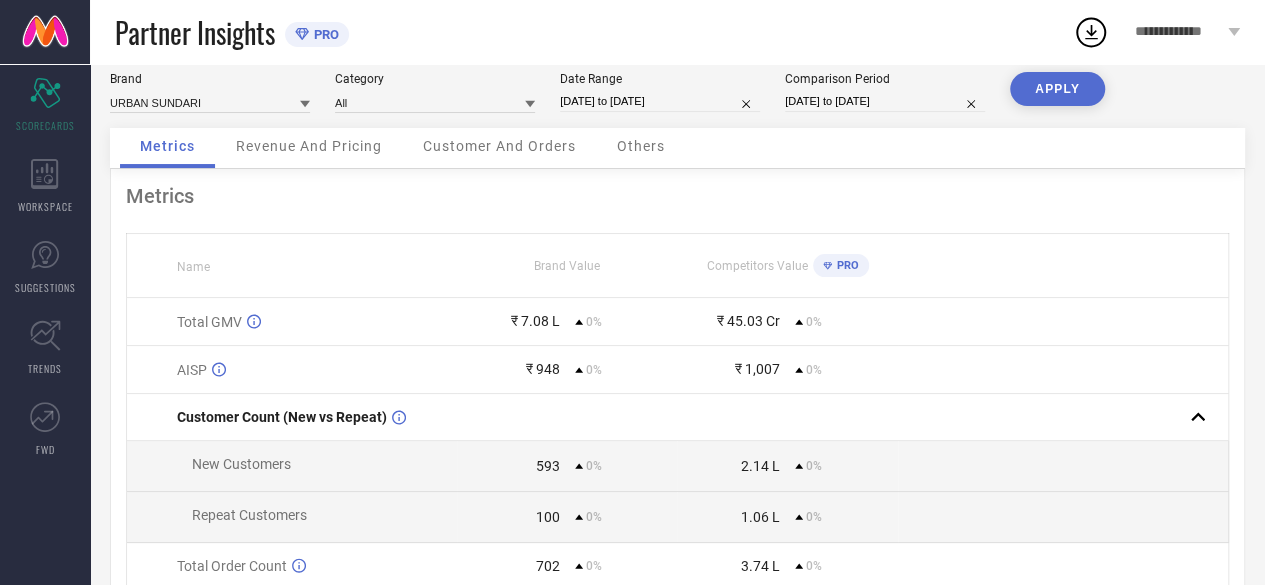 scroll, scrollTop: 0, scrollLeft: 0, axis: both 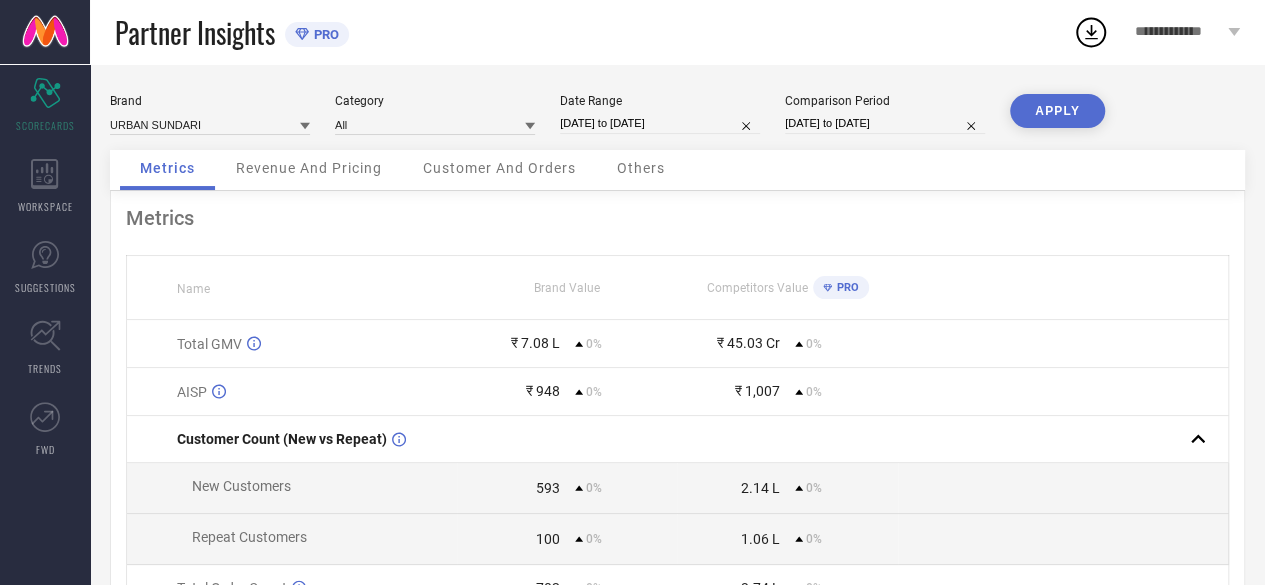 click at bounding box center (45, 32) 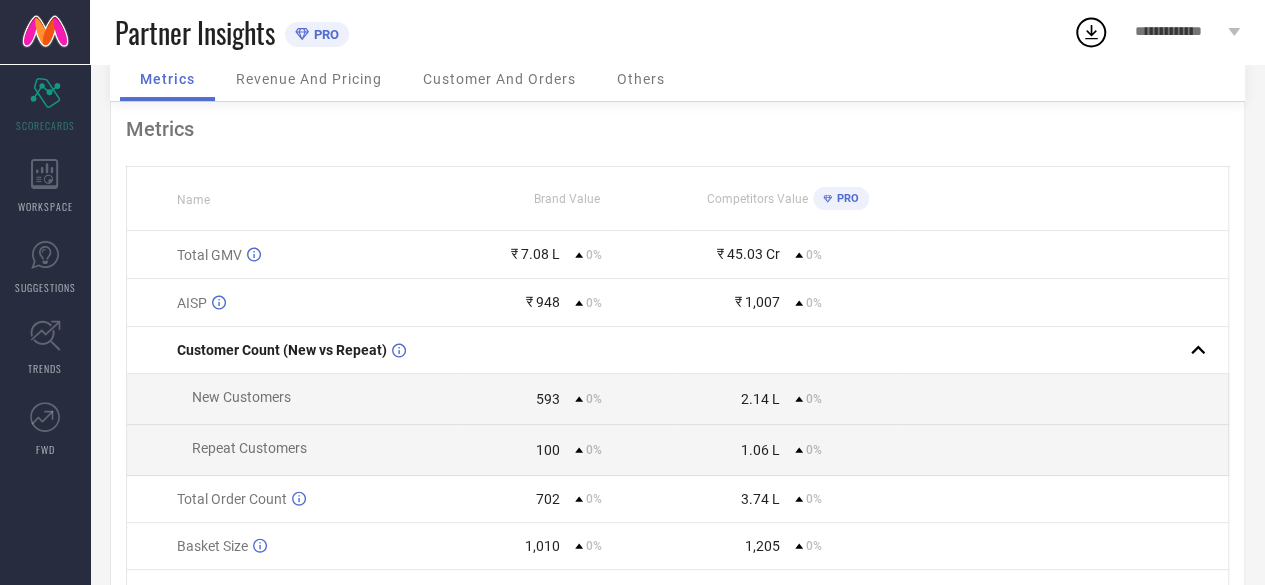 scroll, scrollTop: 0, scrollLeft: 0, axis: both 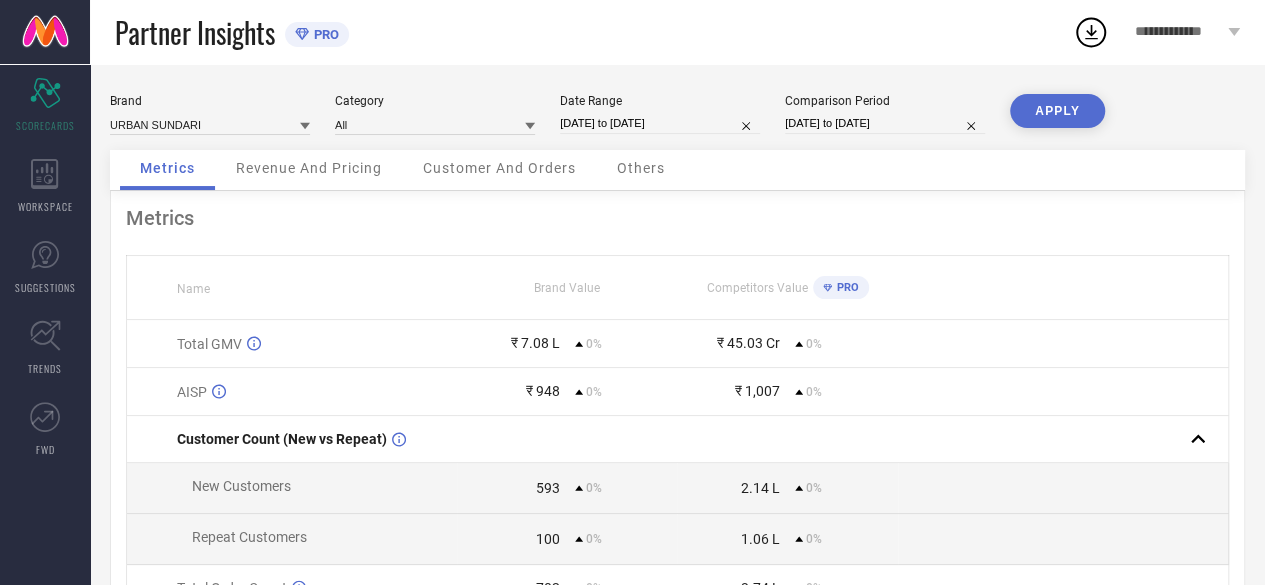 click on "Partner Insights PRO" at bounding box center [594, 32] 